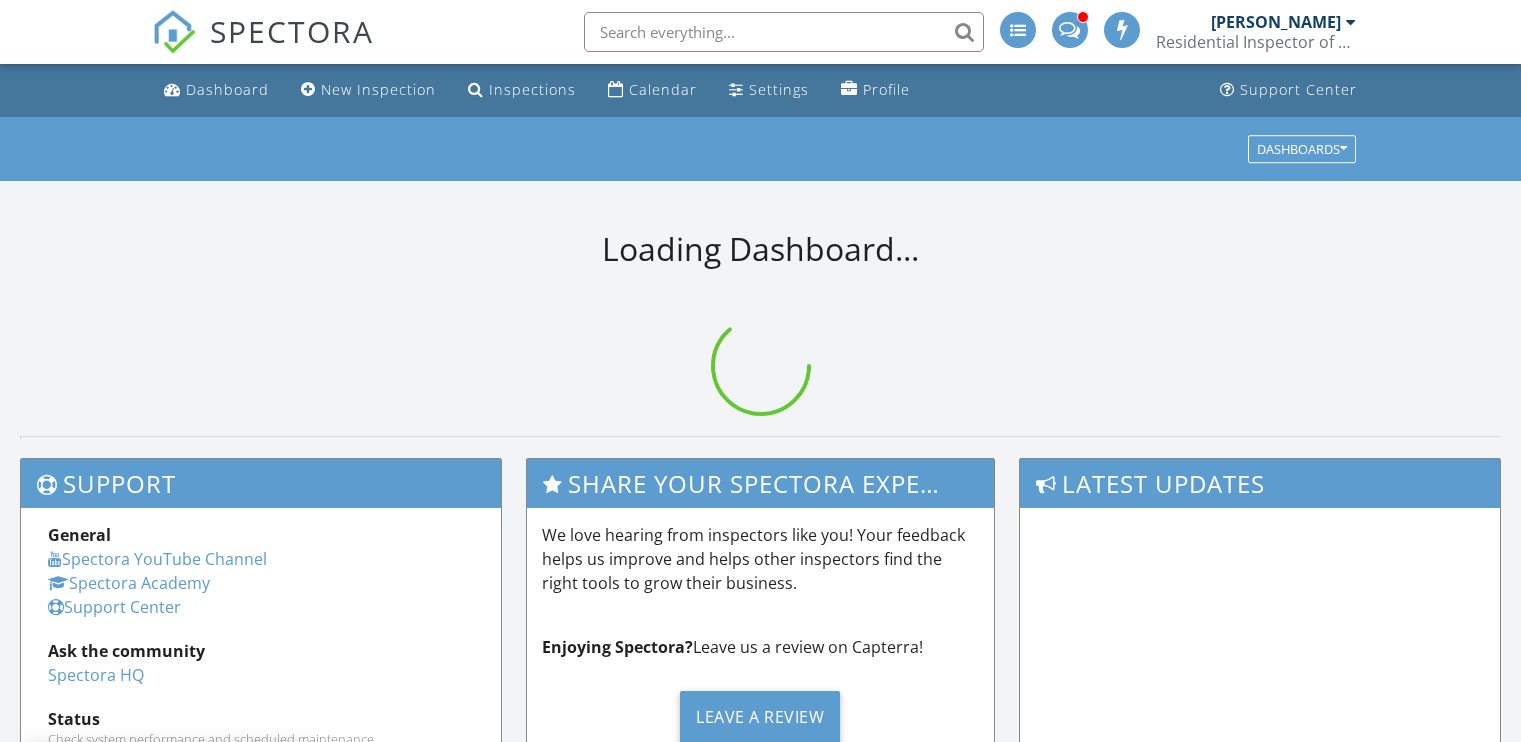 scroll, scrollTop: 0, scrollLeft: 0, axis: both 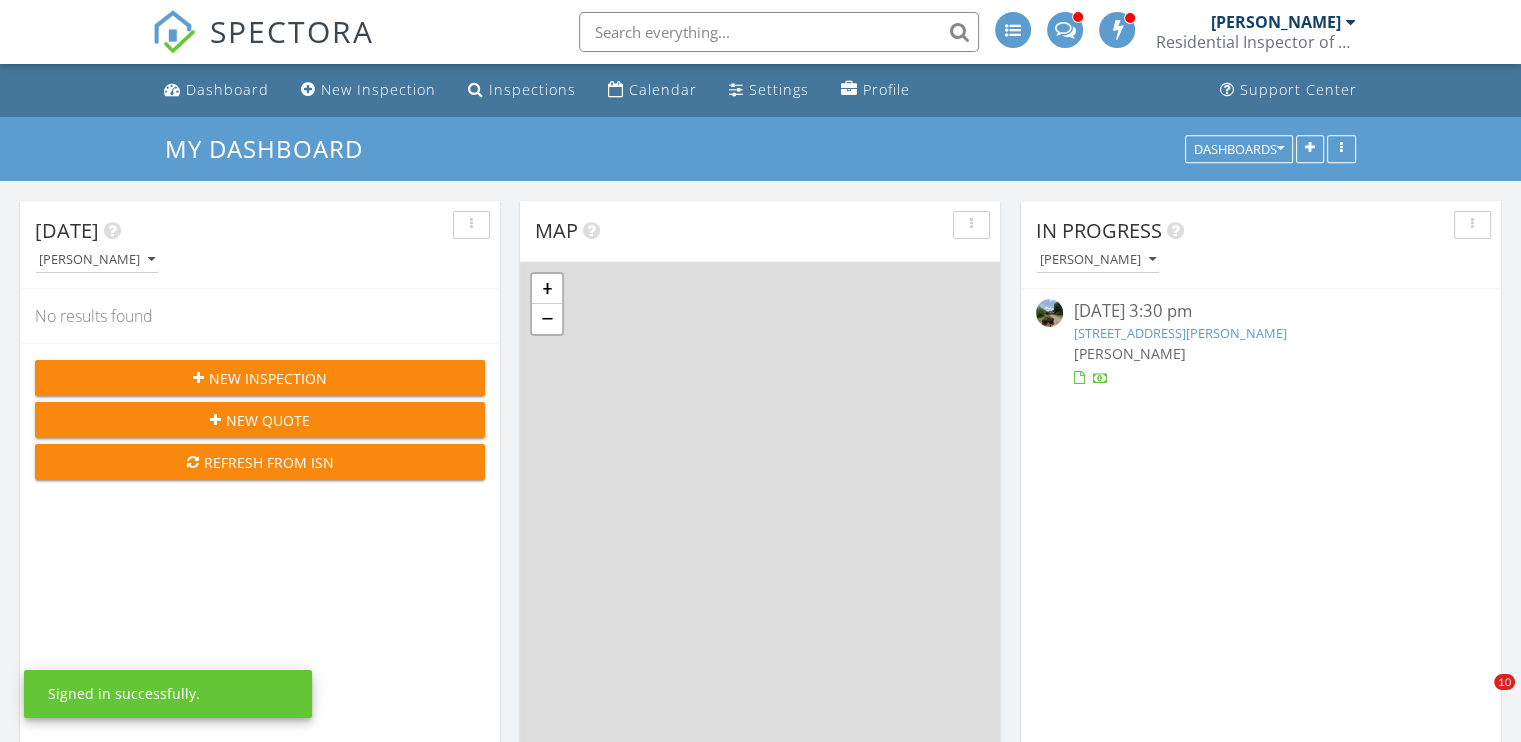 click on "[PERSON_NAME]" at bounding box center (1283, 22) 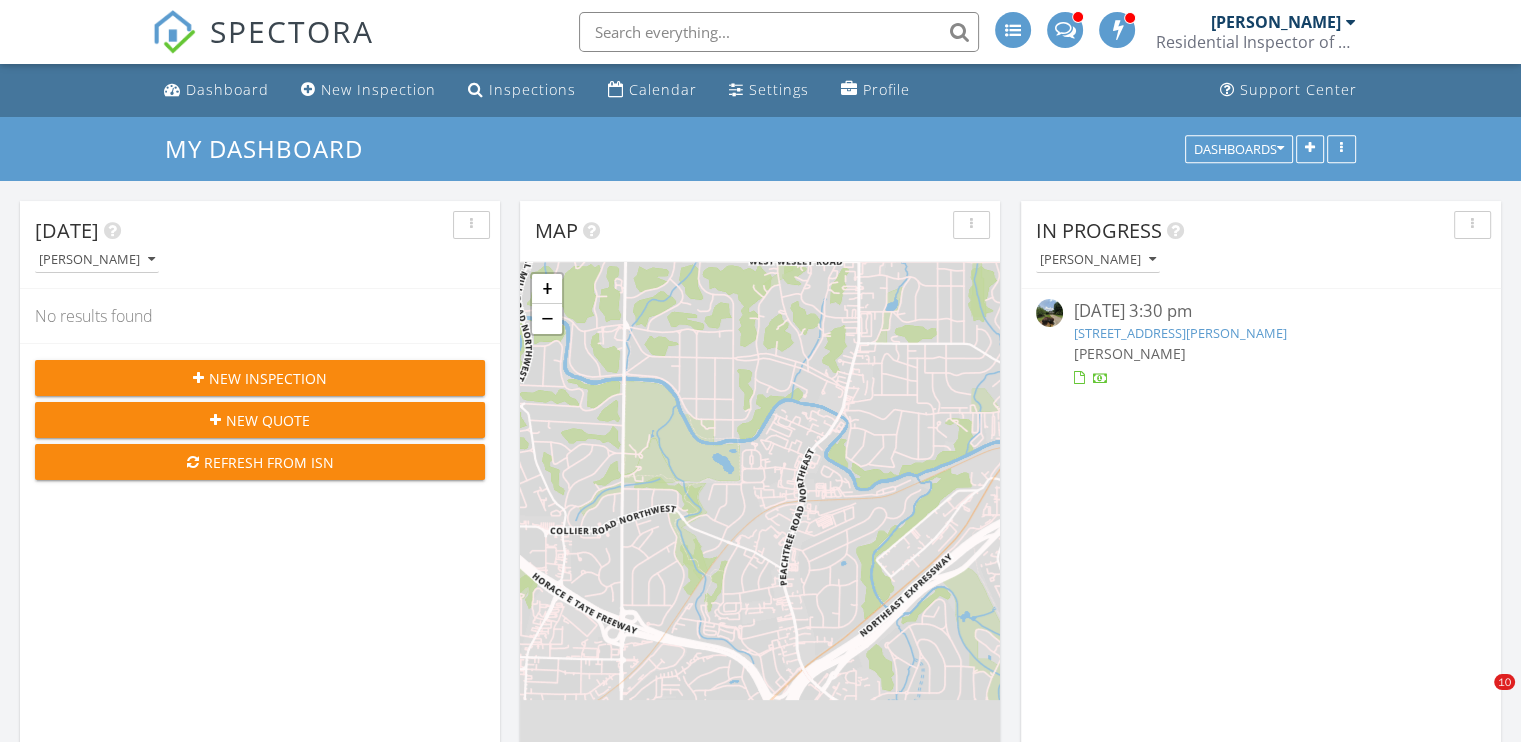 click at bounding box center [1351, 22] 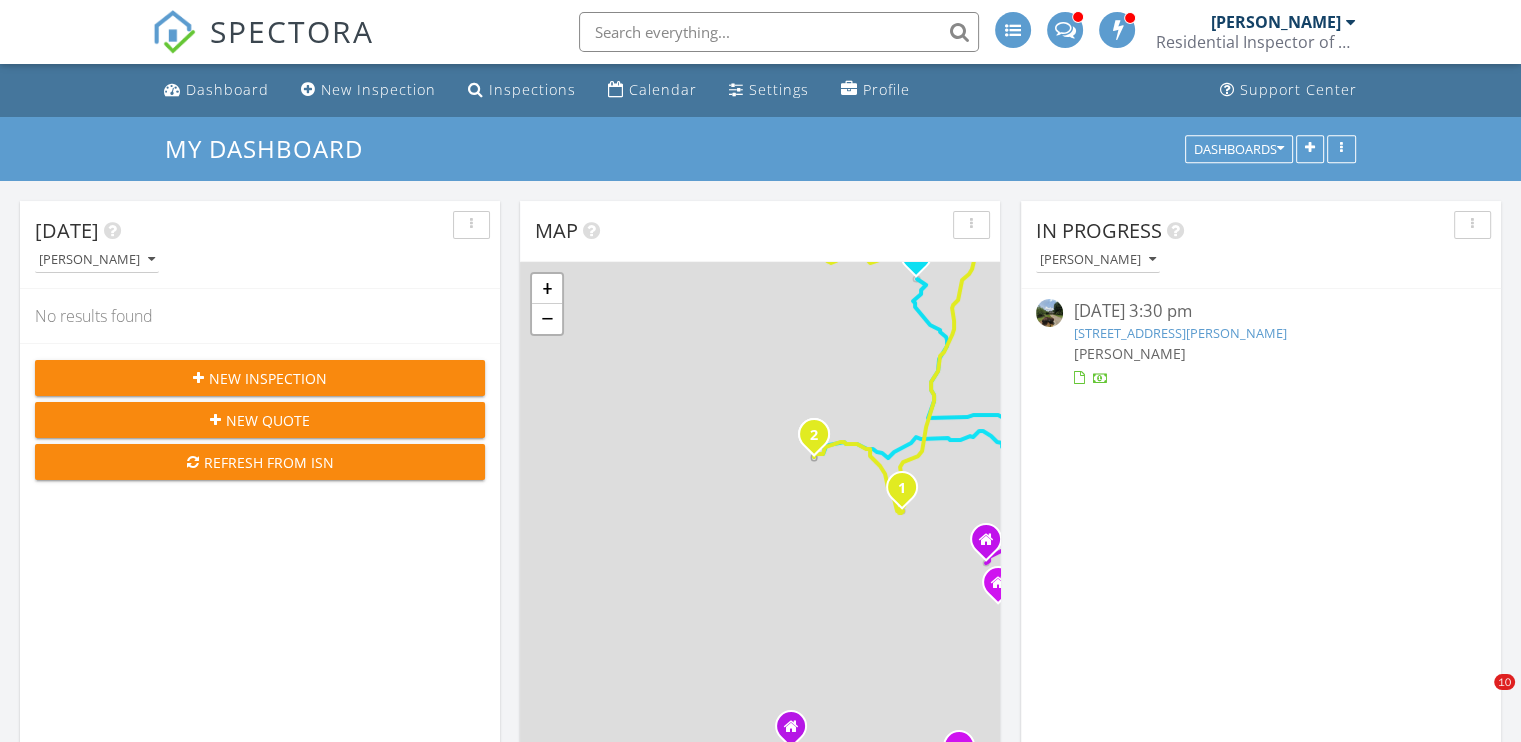 click at bounding box center [1351, 22] 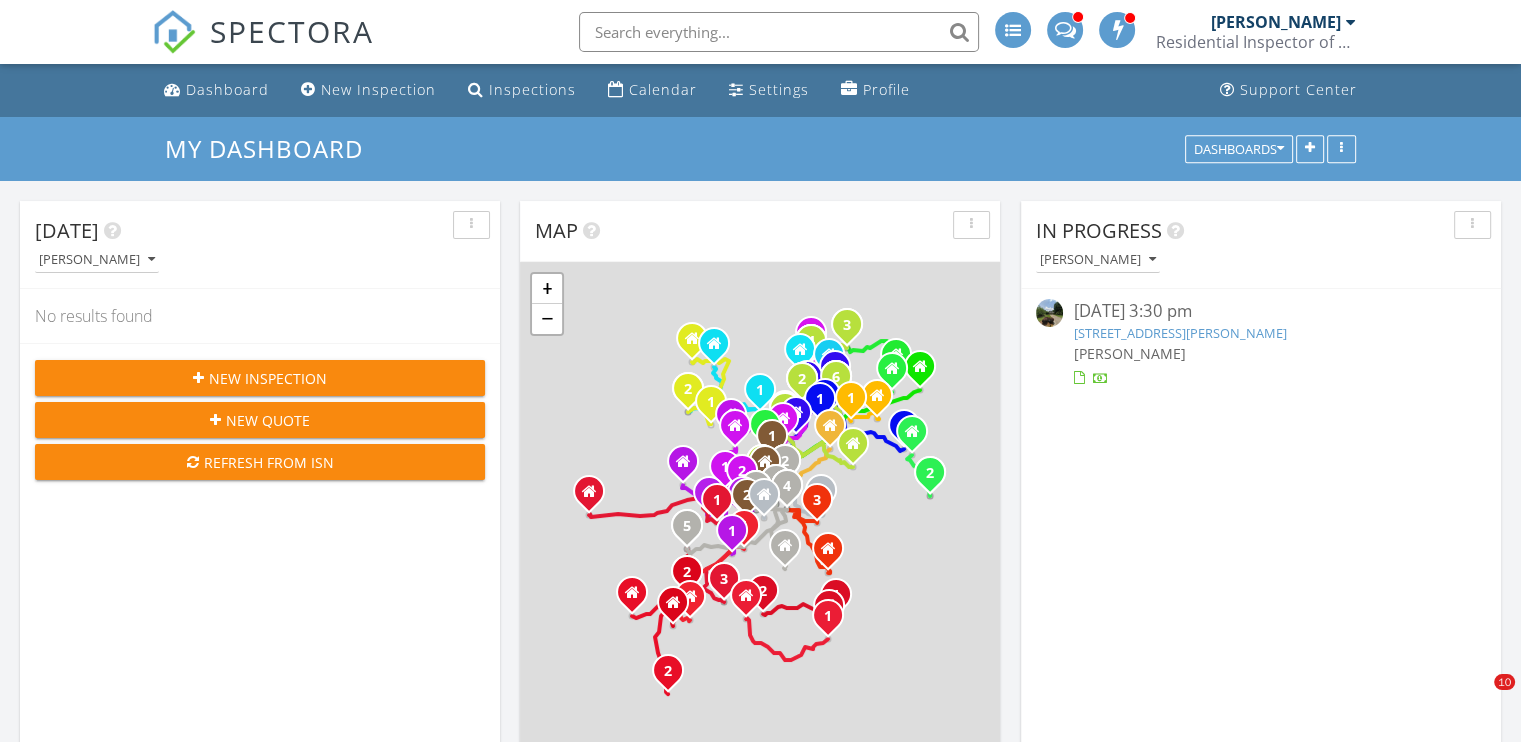 click on "[PERSON_NAME]" at bounding box center (1276, 22) 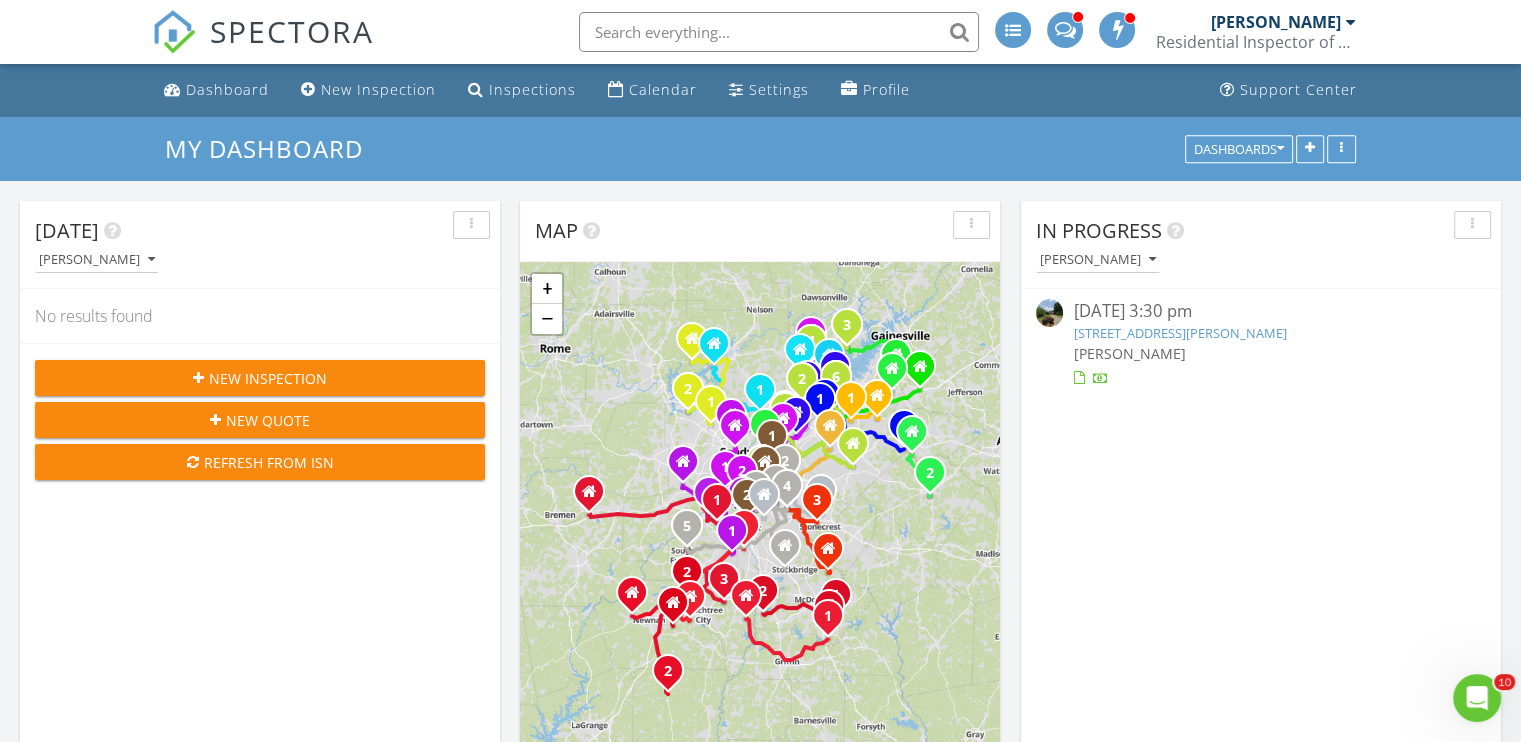 scroll, scrollTop: 0, scrollLeft: 0, axis: both 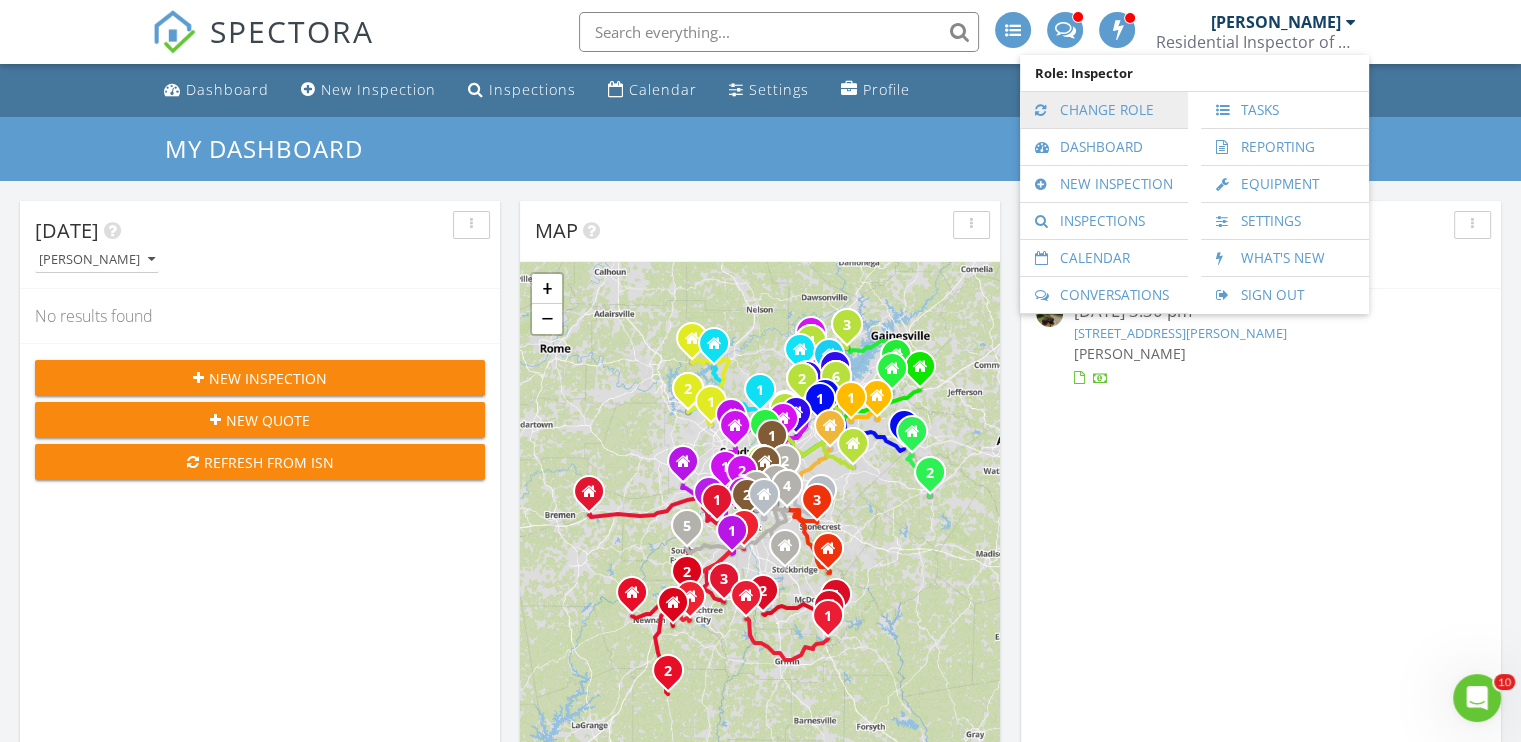 click on "Change Role" at bounding box center [1104, 110] 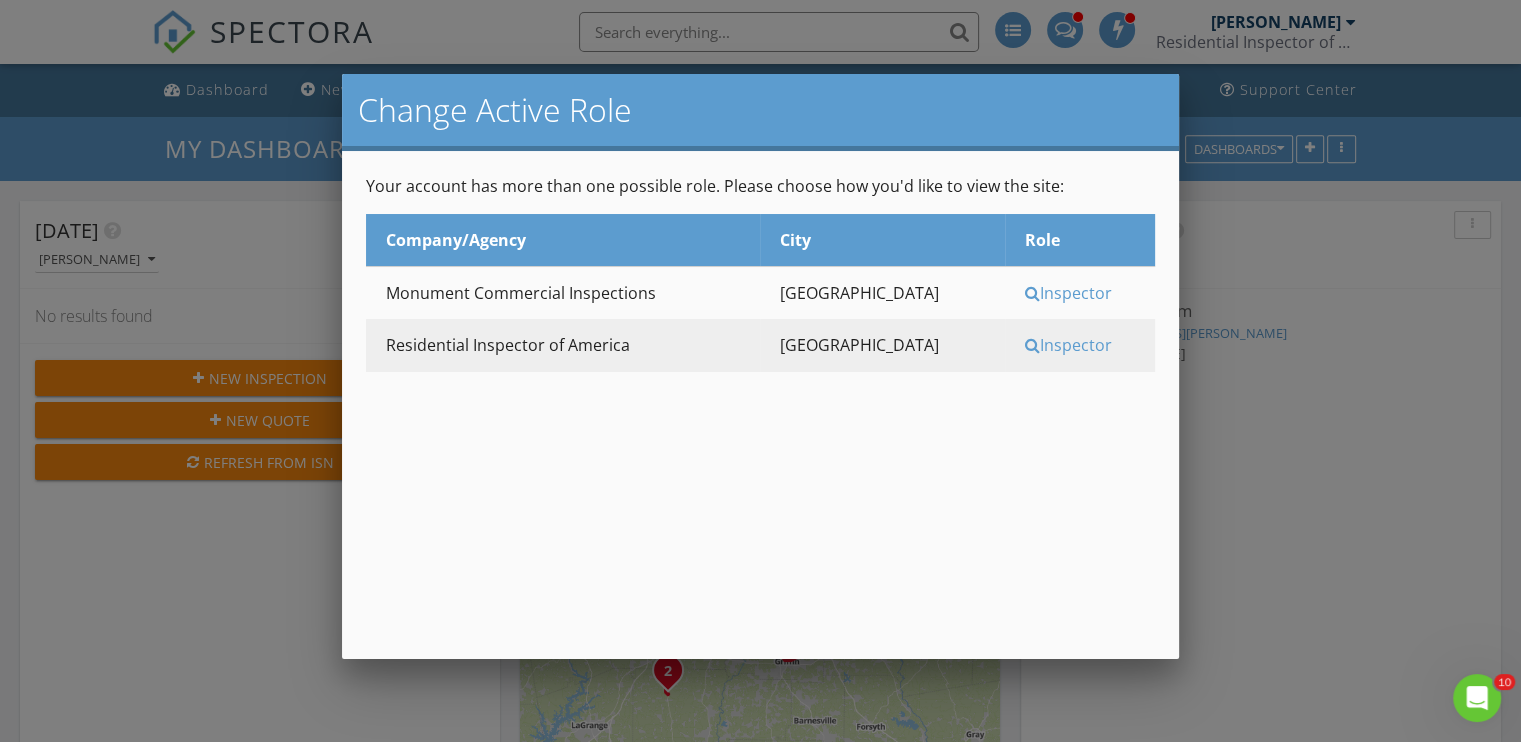 click on "Inspector" at bounding box center (1087, 293) 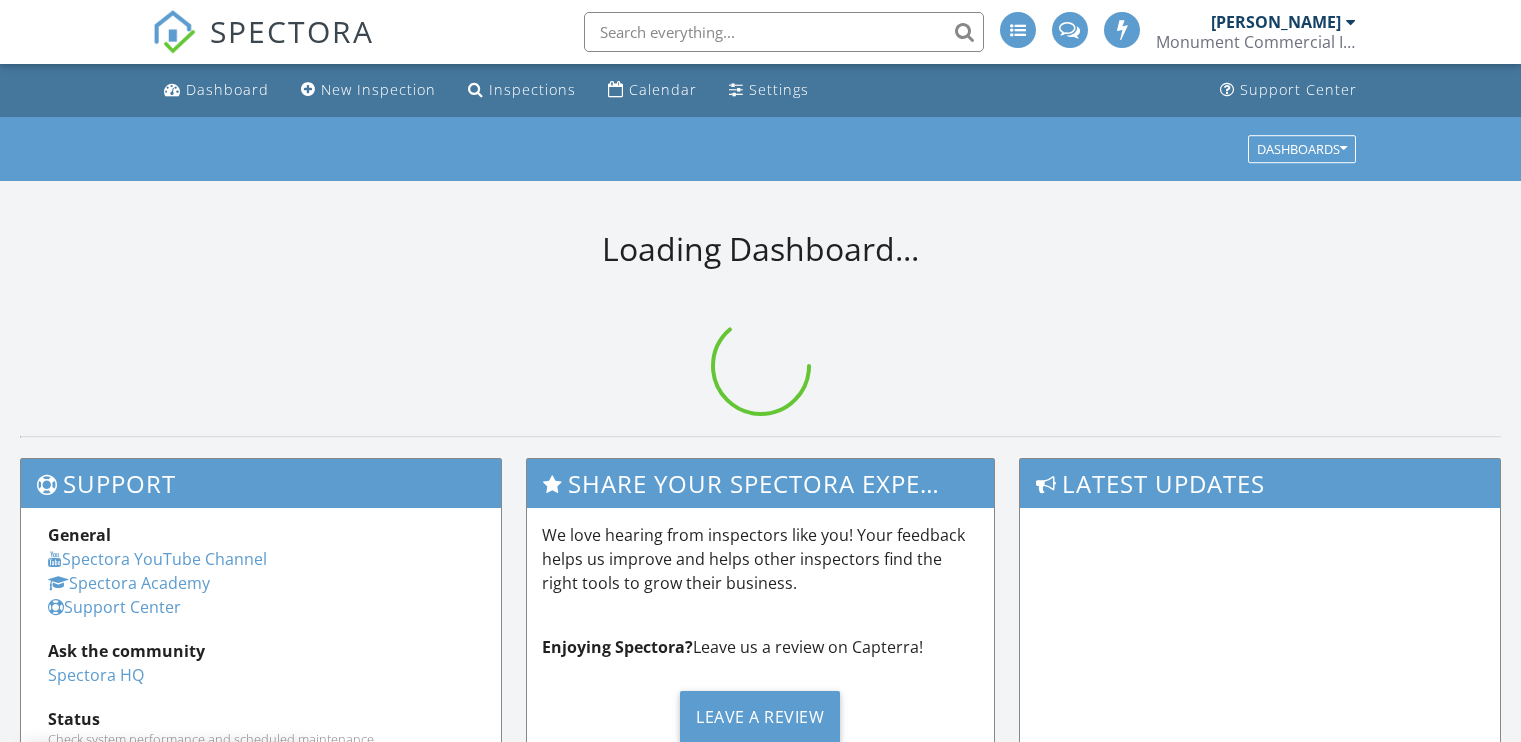 scroll, scrollTop: 0, scrollLeft: 0, axis: both 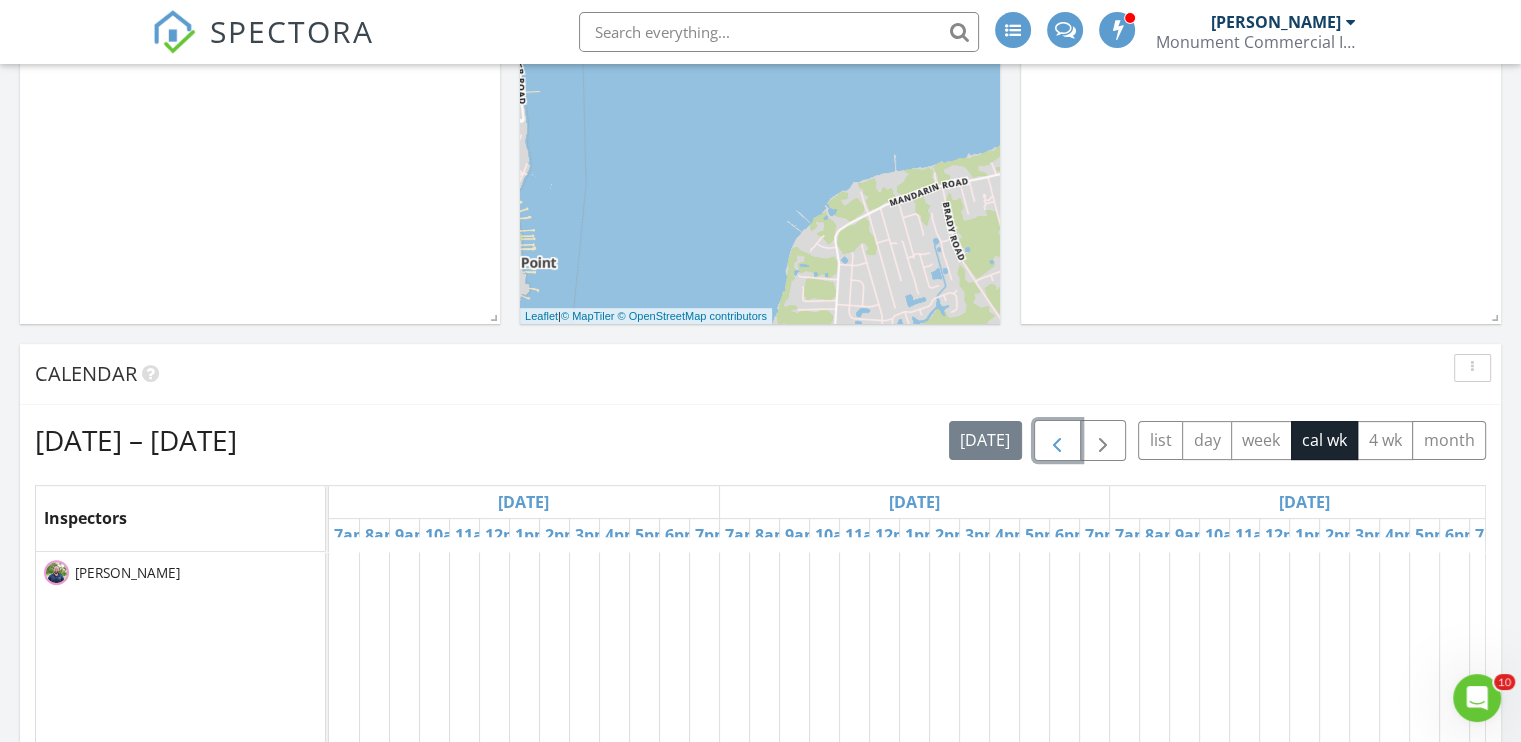 click at bounding box center [1057, 440] 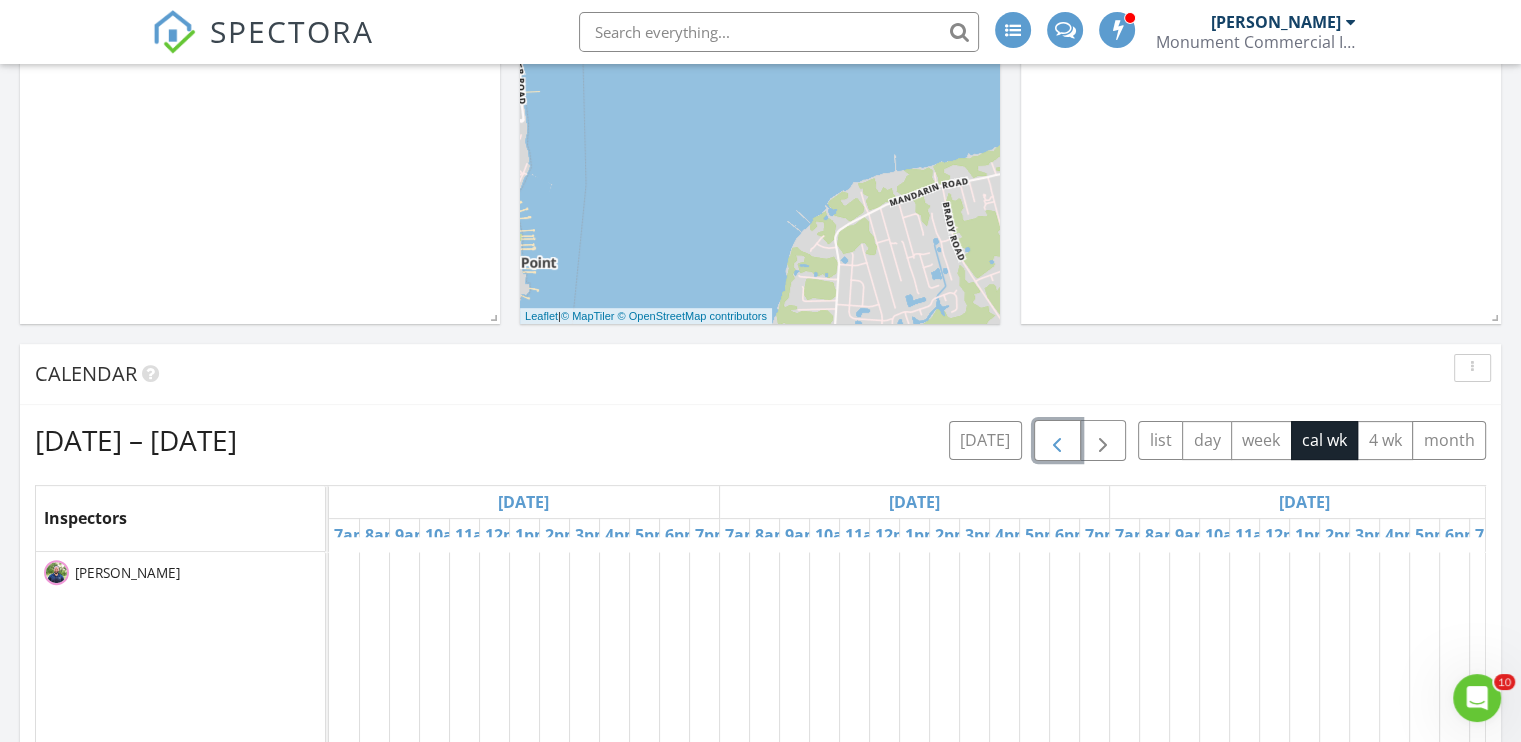 click at bounding box center (1057, 440) 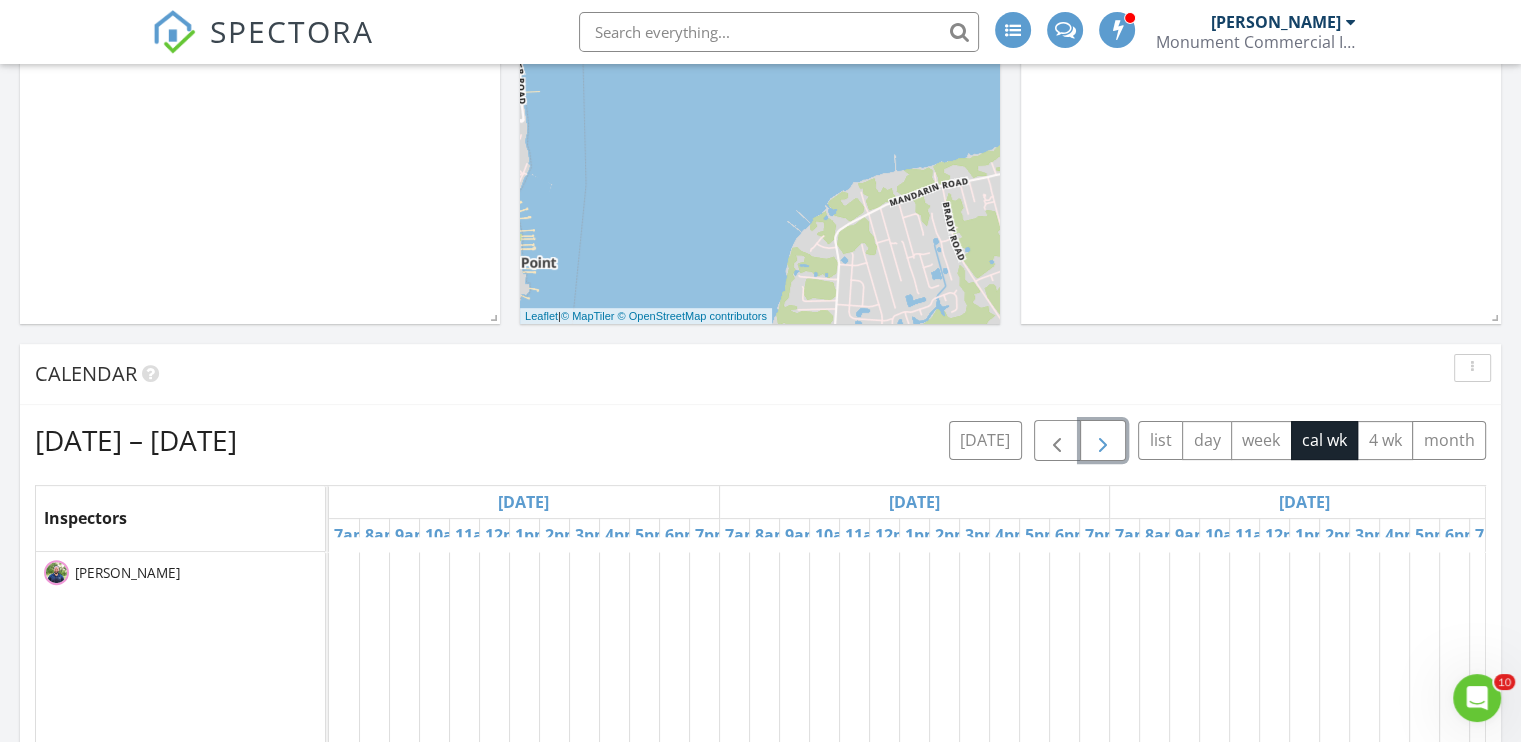 click at bounding box center [1103, 441] 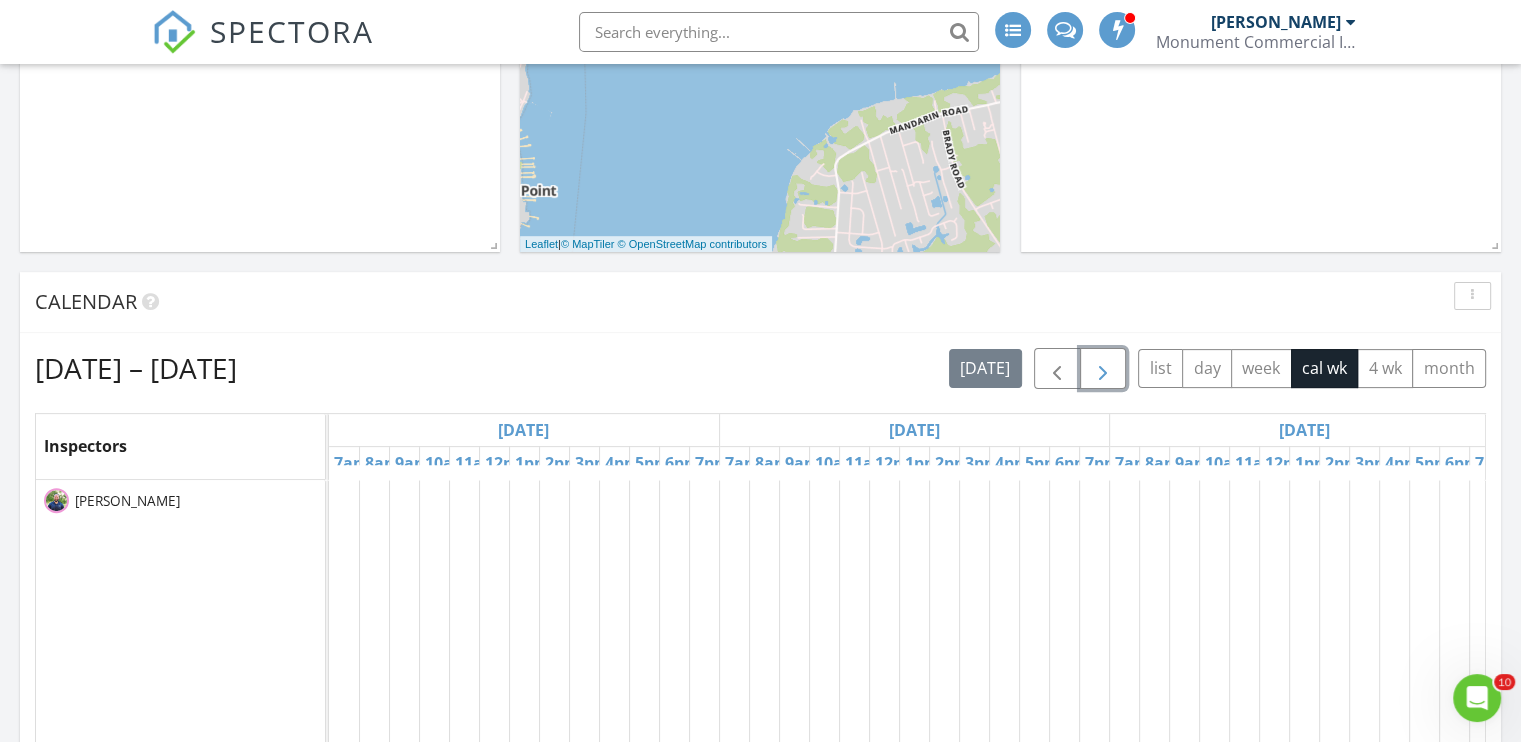 scroll, scrollTop: 545, scrollLeft: 0, axis: vertical 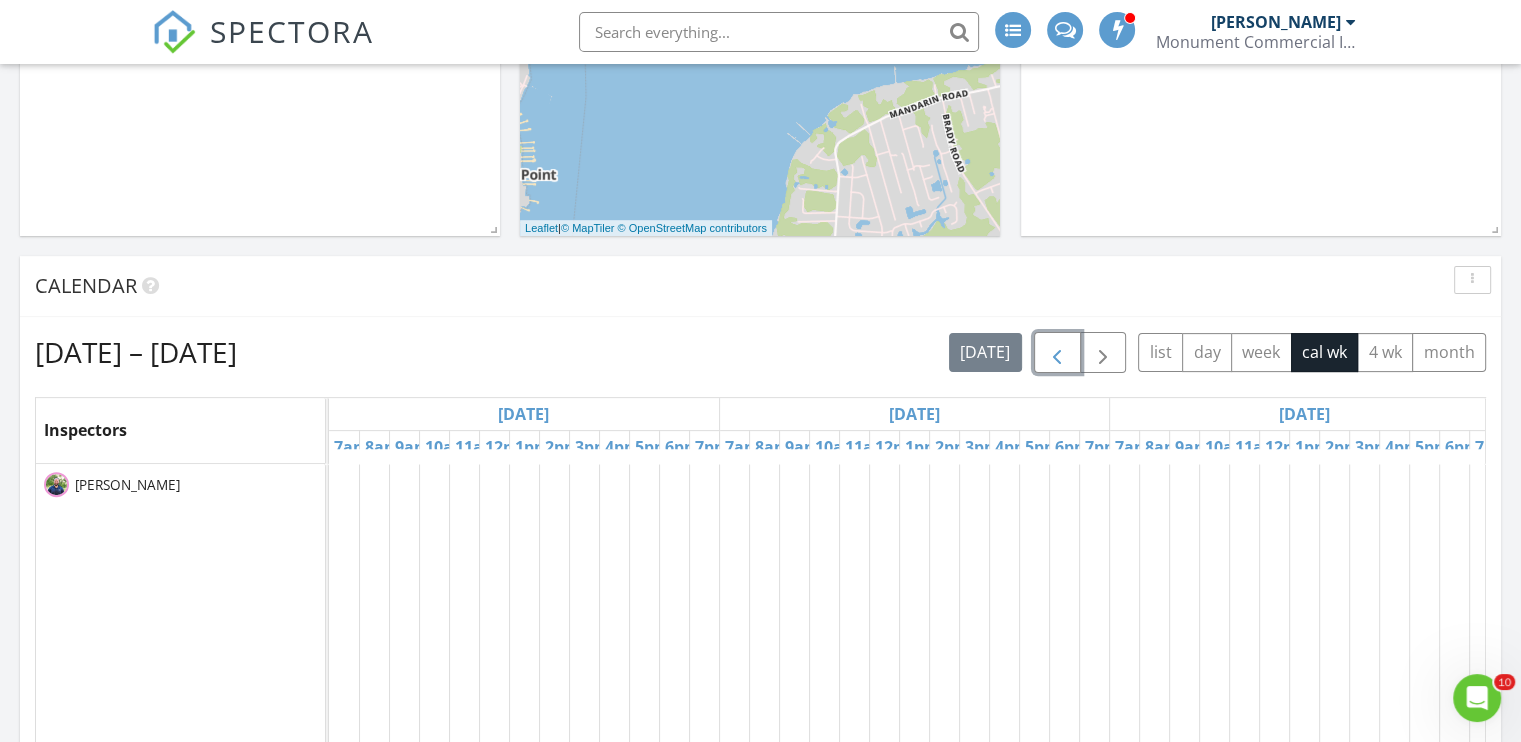 click at bounding box center (1057, 353) 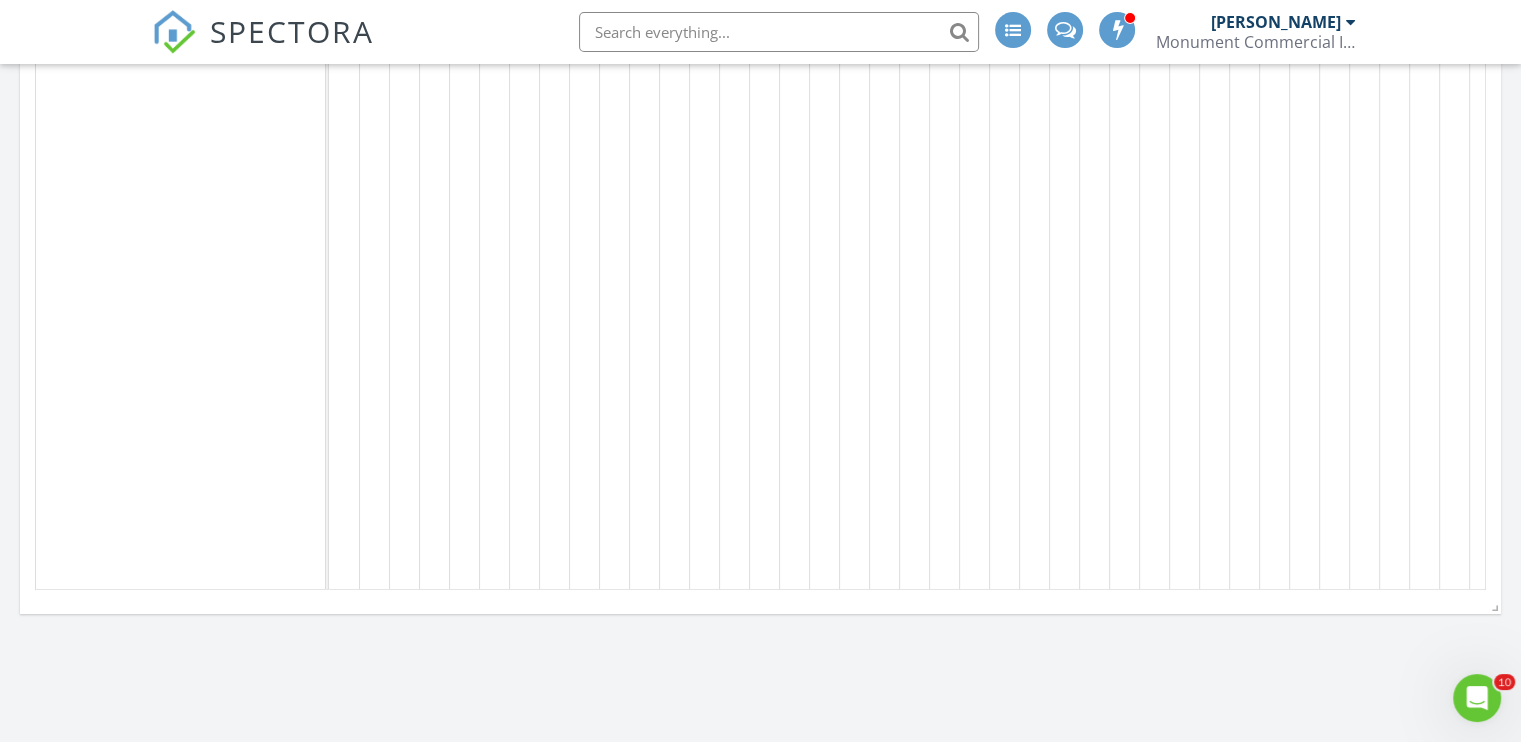 scroll, scrollTop: 1196, scrollLeft: 0, axis: vertical 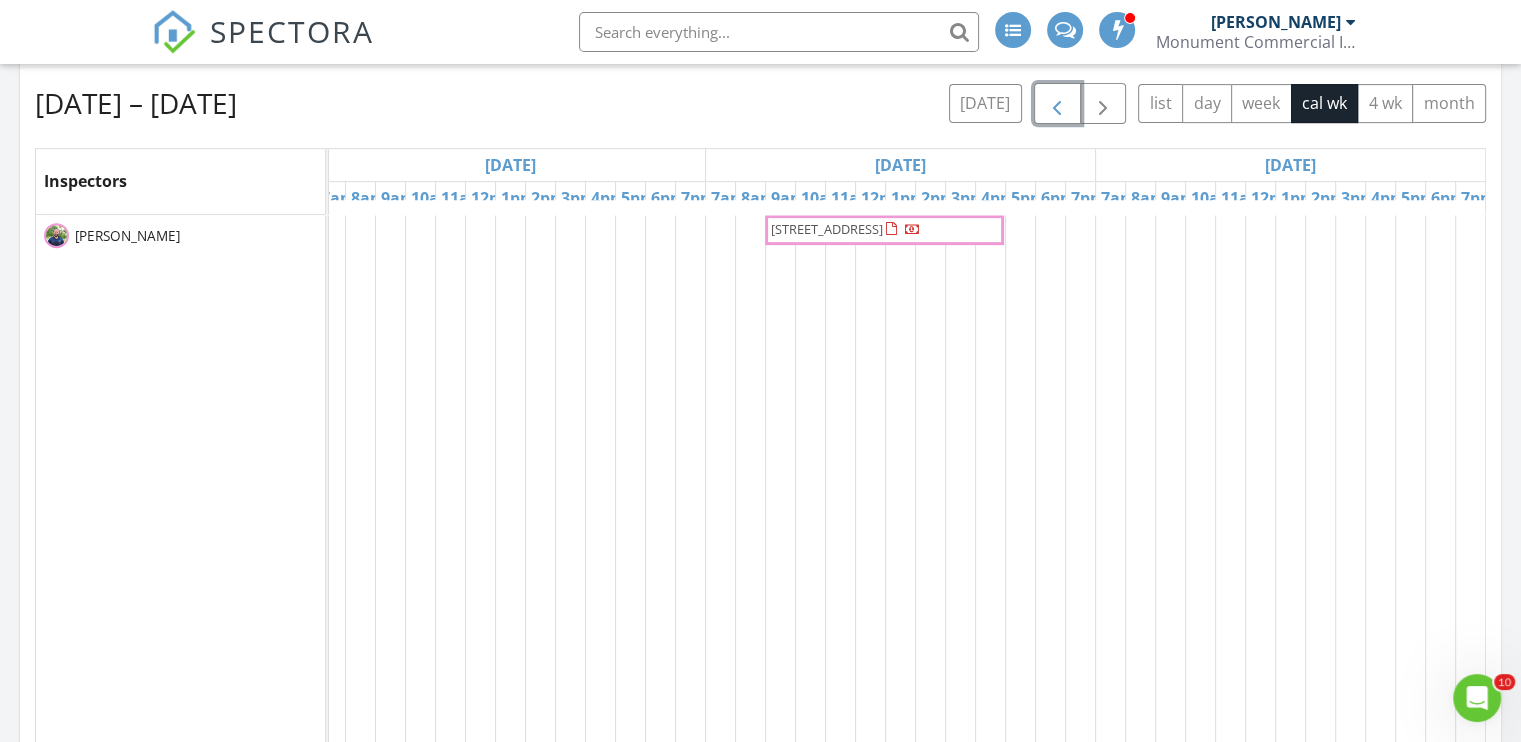 click on "2885 Lawrenceville-Suwanee Rd, Suwanee 30024" at bounding box center (827, 229) 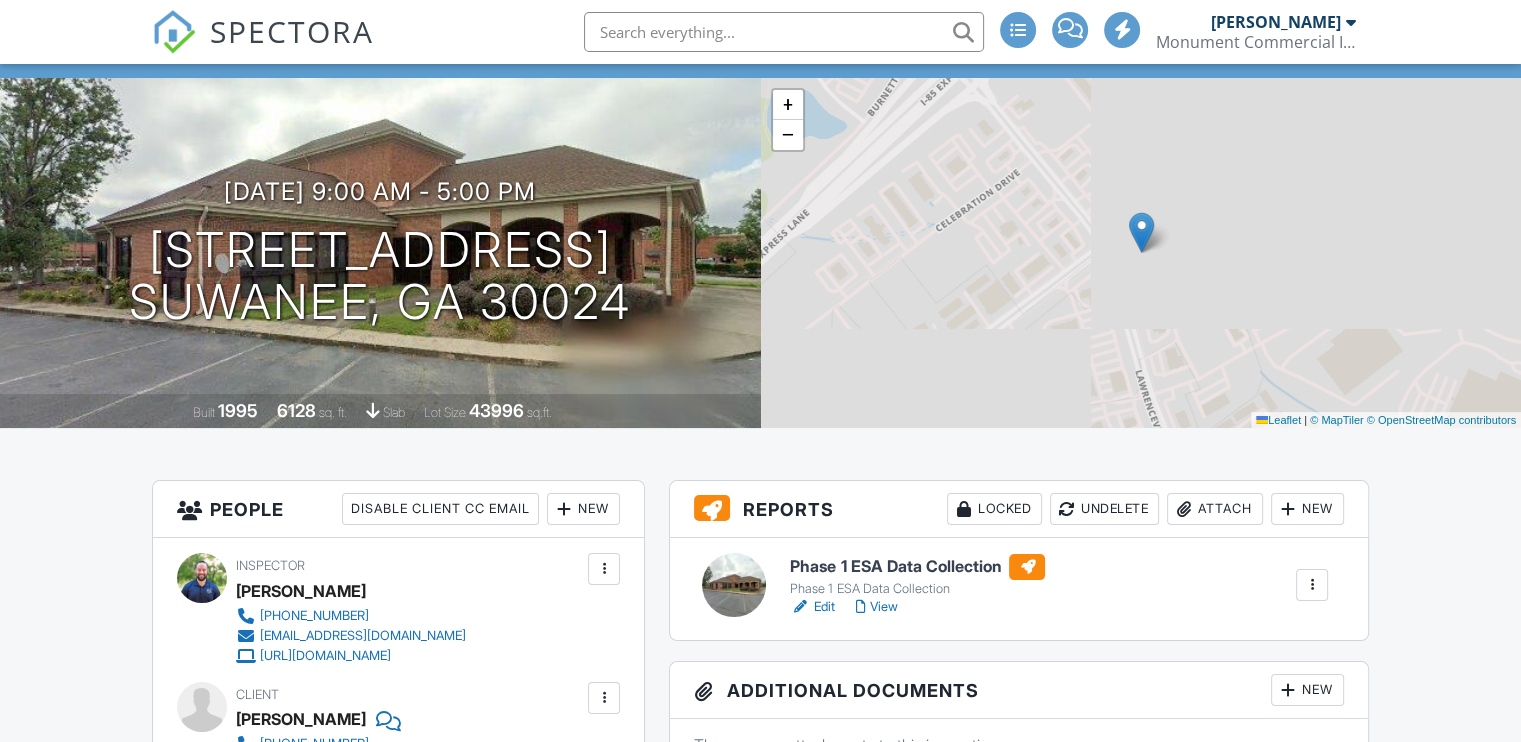 scroll, scrollTop: 459, scrollLeft: 0, axis: vertical 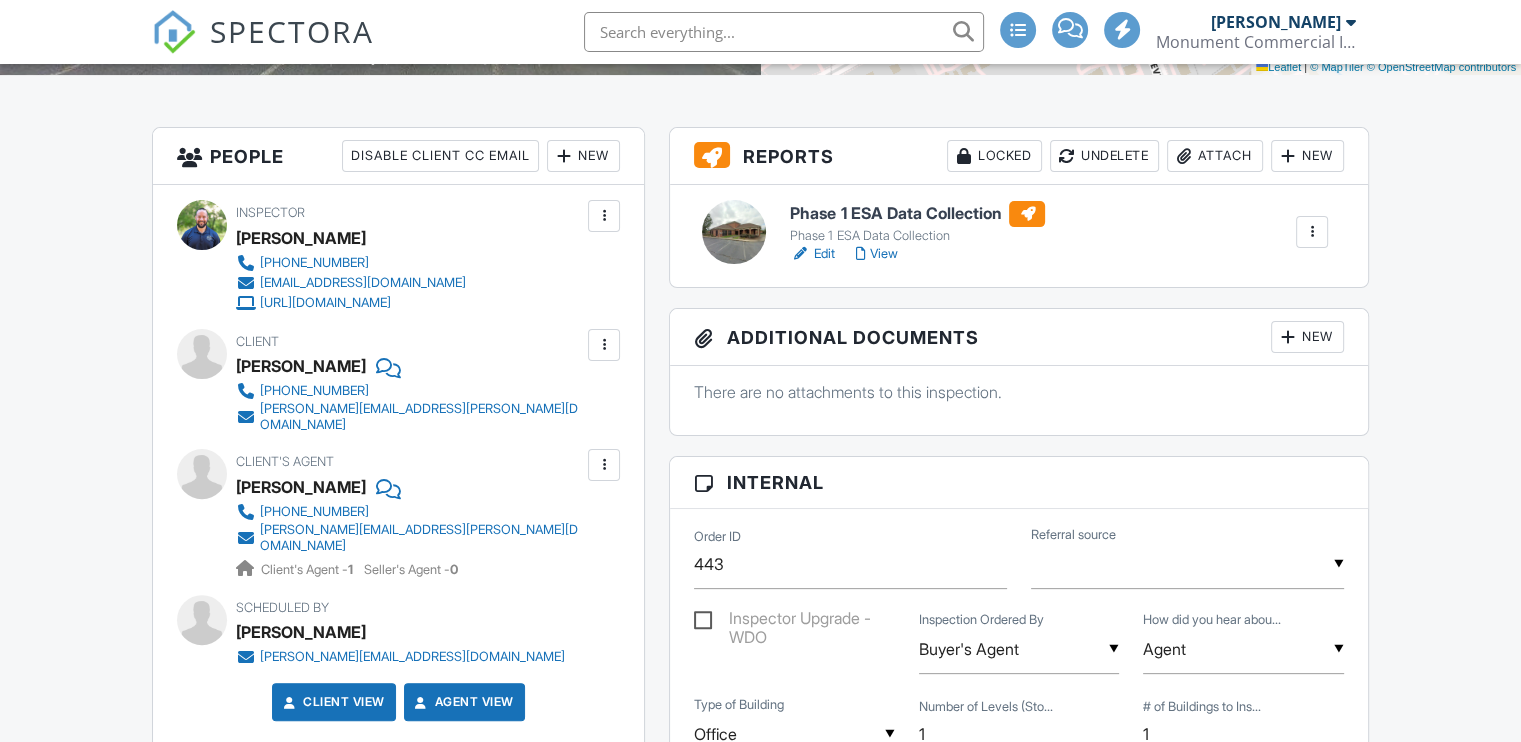 click on "Edit" at bounding box center [812, 254] 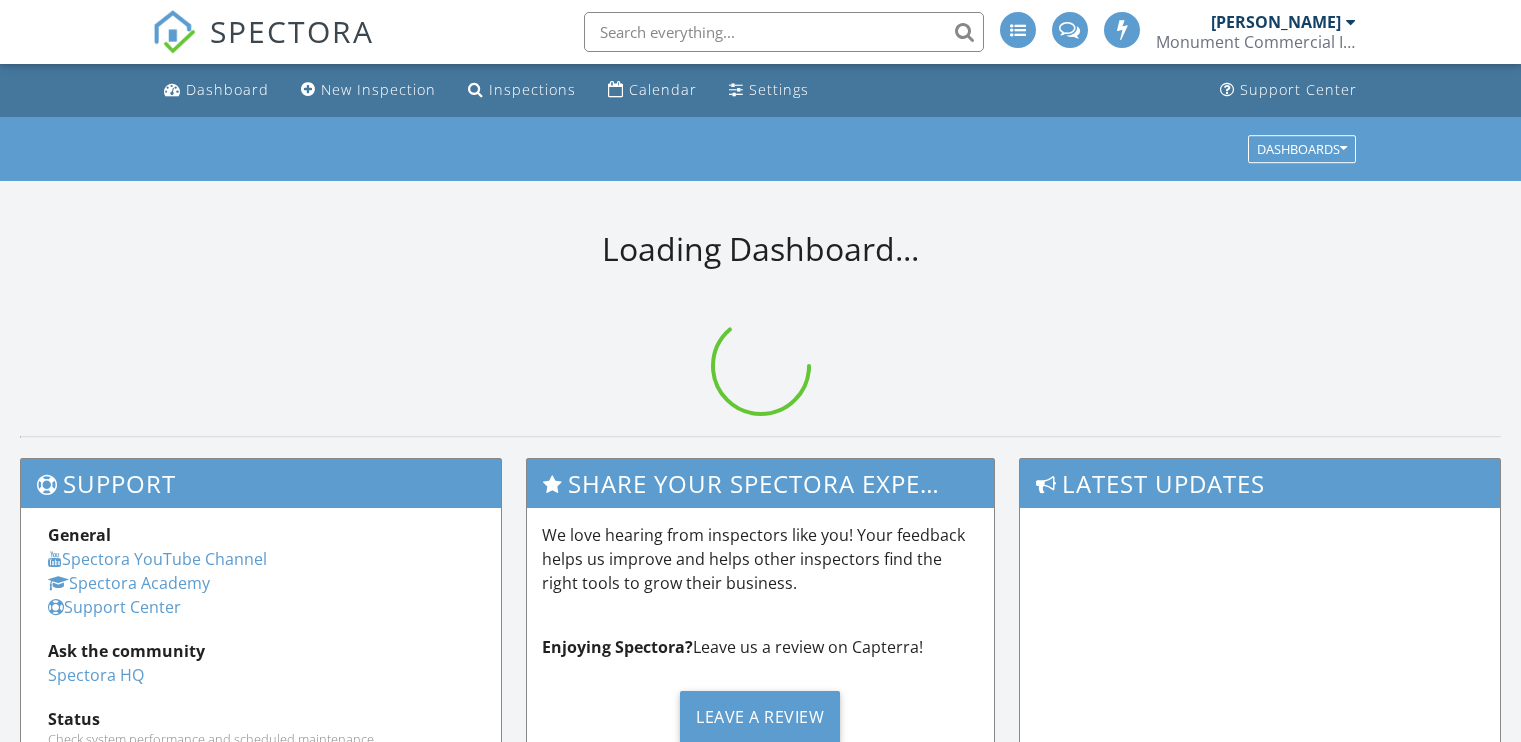 scroll, scrollTop: 0, scrollLeft: 0, axis: both 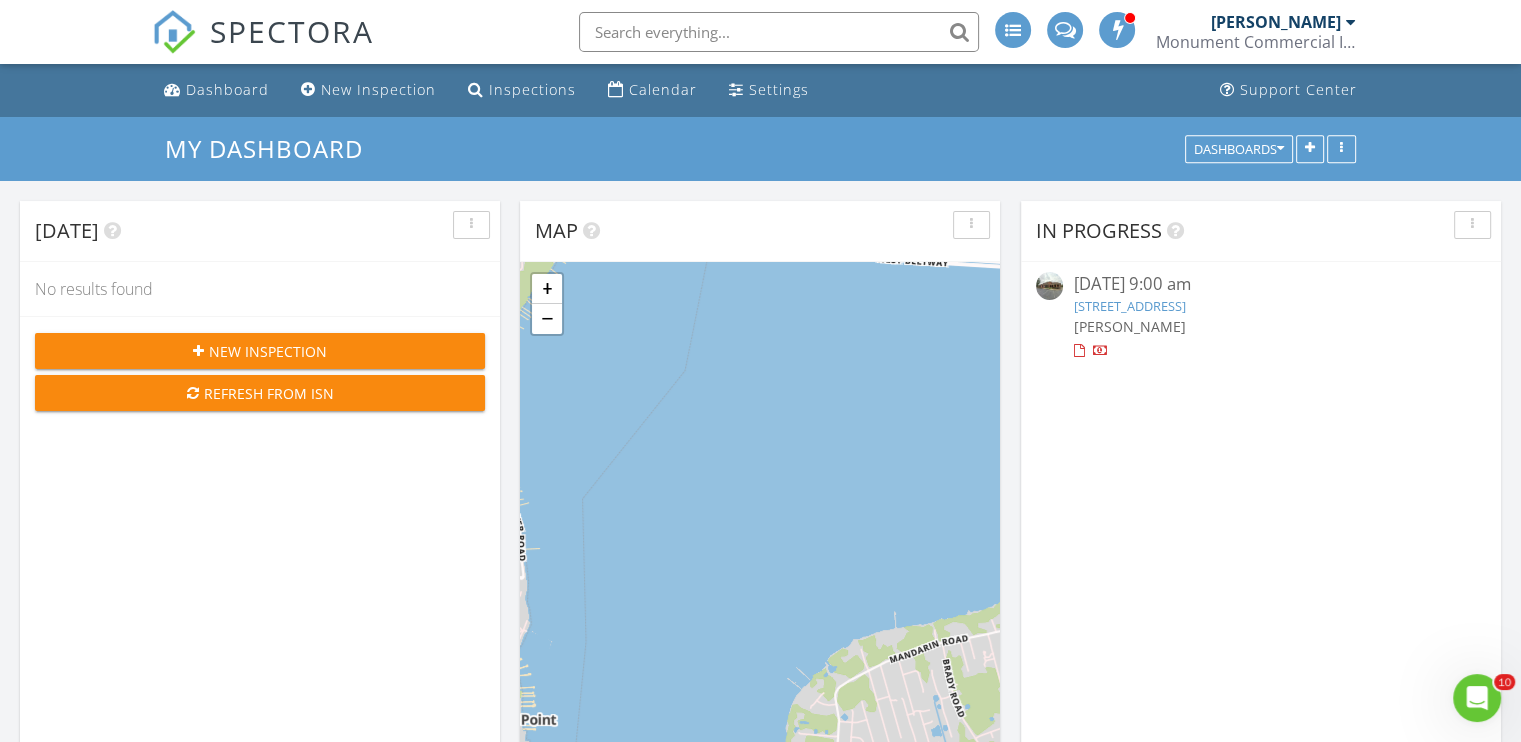 click on "[PERSON_NAME]" at bounding box center (1283, 22) 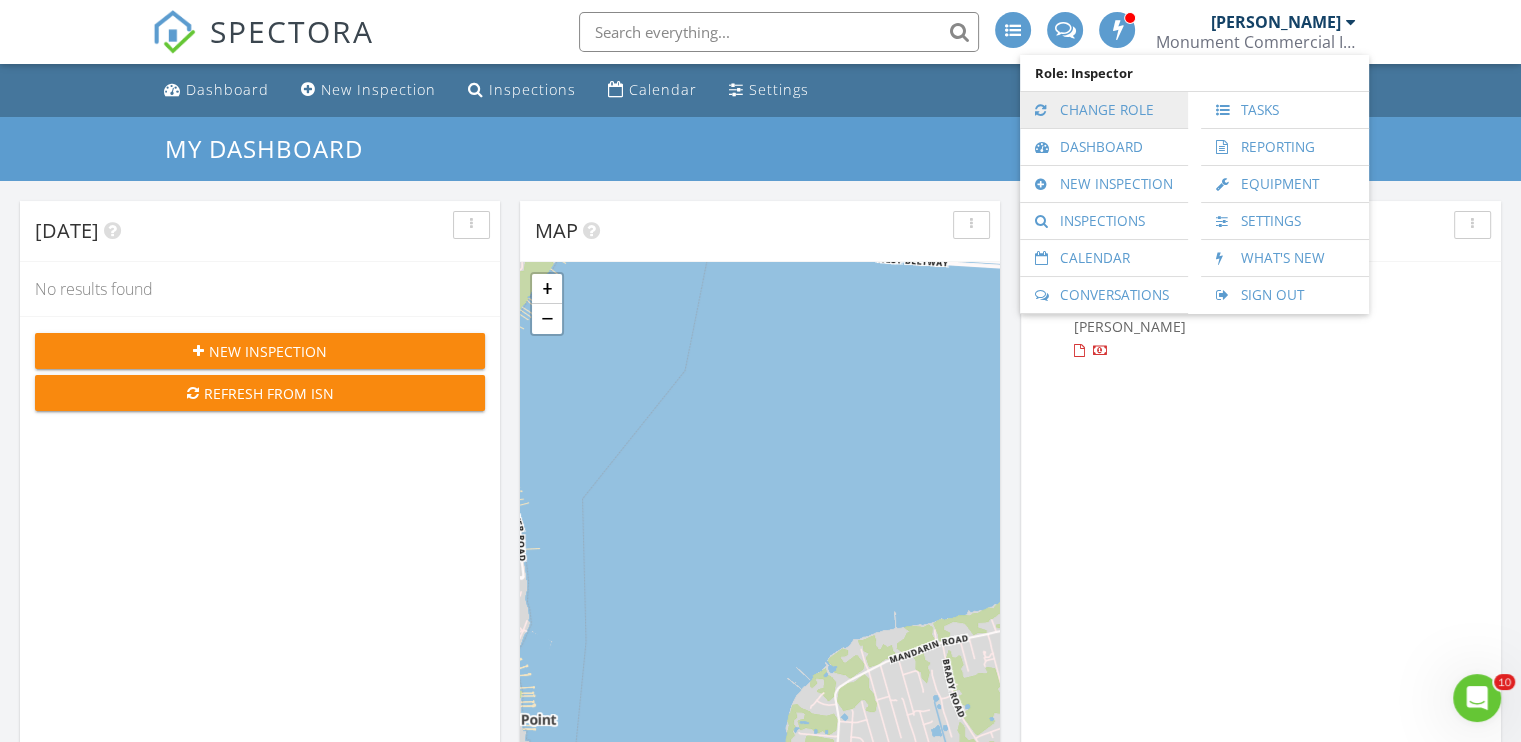 click on "Change Role" at bounding box center (1104, 110) 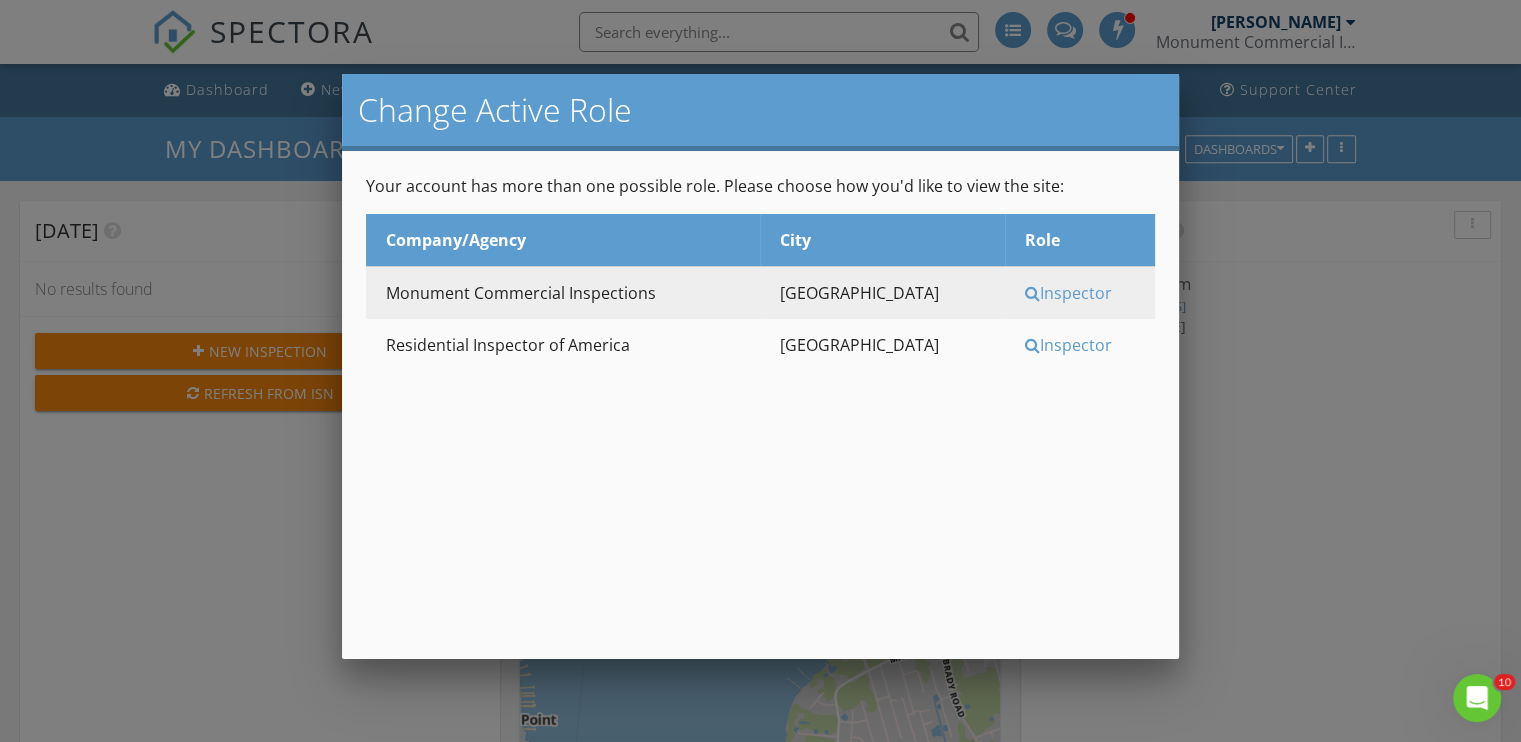 click on "Inspector" at bounding box center [1087, 345] 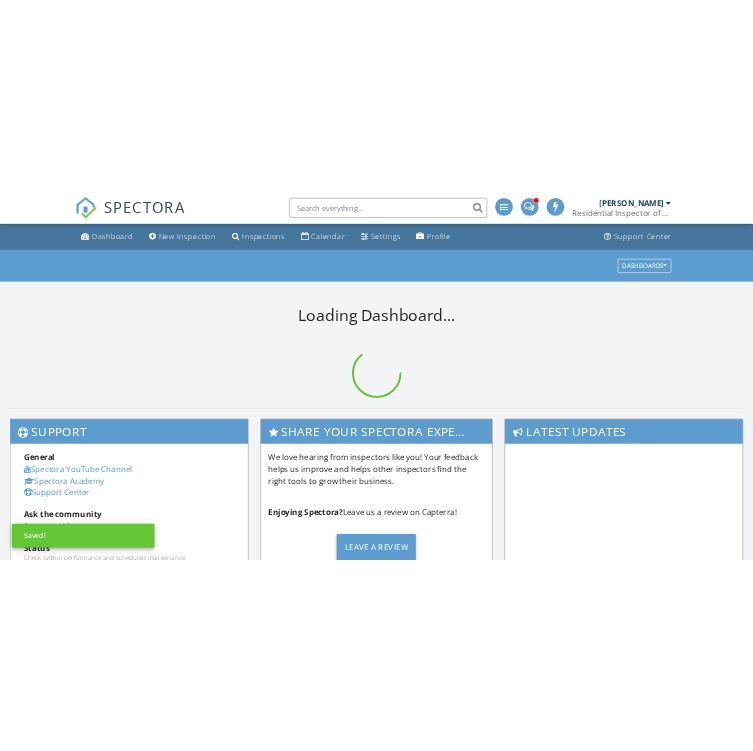 scroll, scrollTop: 0, scrollLeft: 0, axis: both 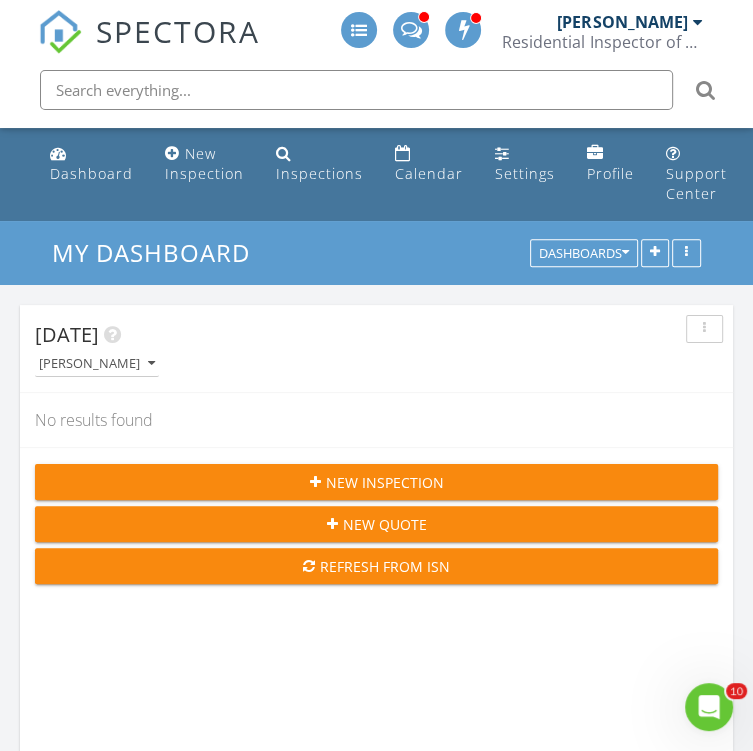 click on "My Dashboard
Dashboards" at bounding box center [376, 253] 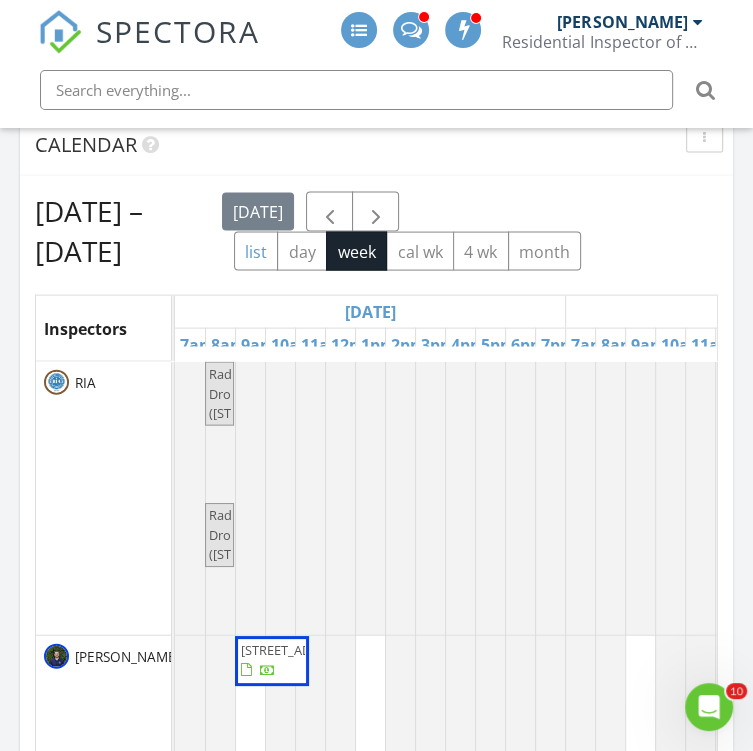 scroll, scrollTop: 1992, scrollLeft: 0, axis: vertical 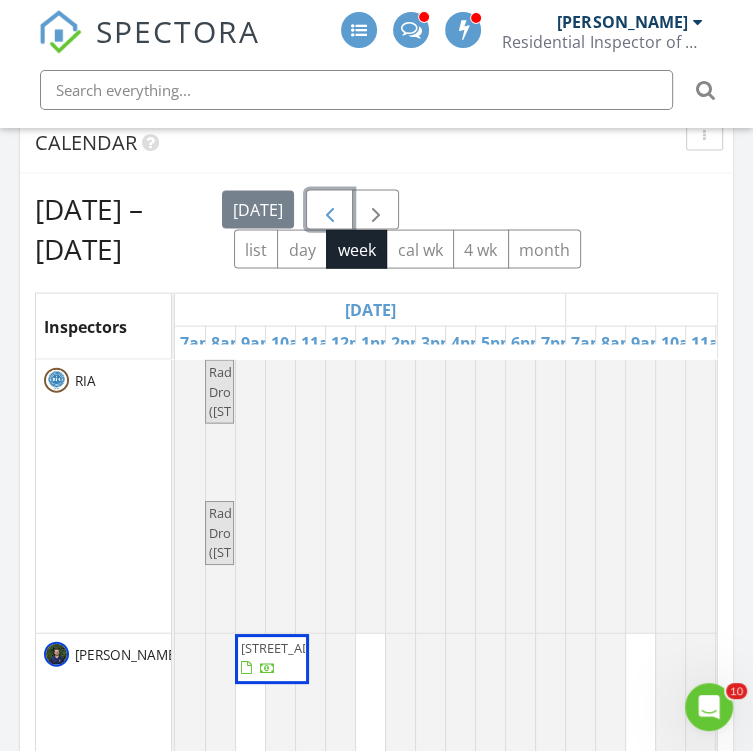 click at bounding box center (330, 211) 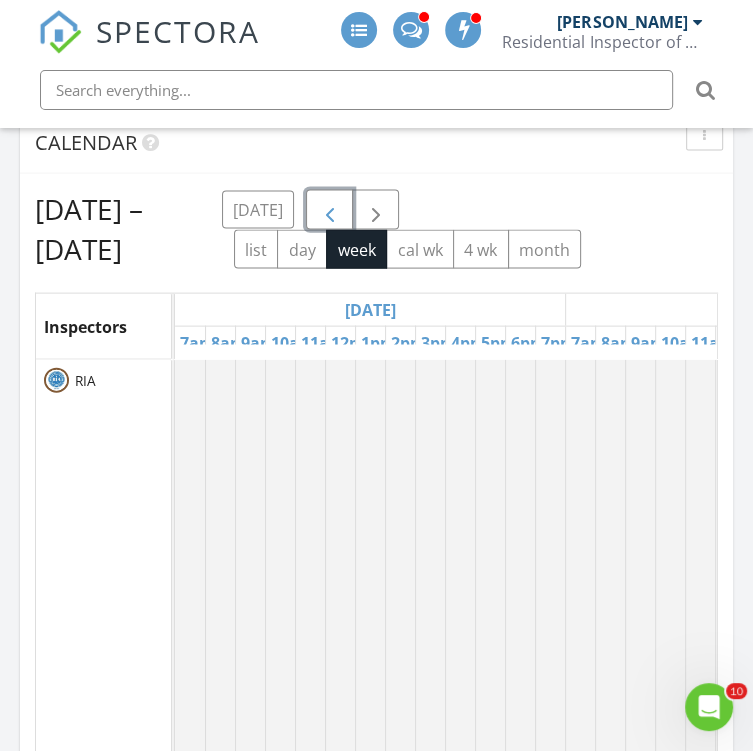 scroll, scrollTop: 215, scrollLeft: 0, axis: vertical 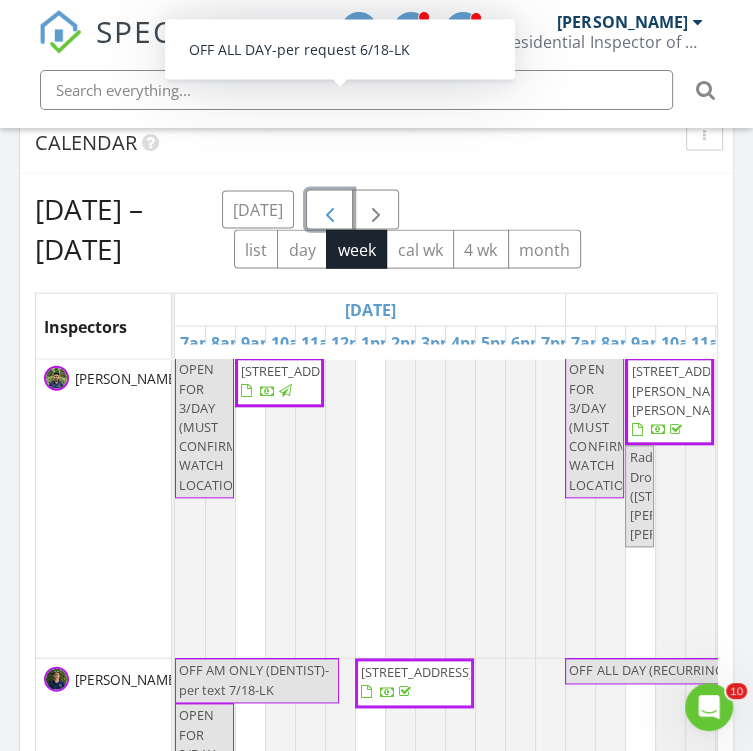 click at bounding box center (175, 508) 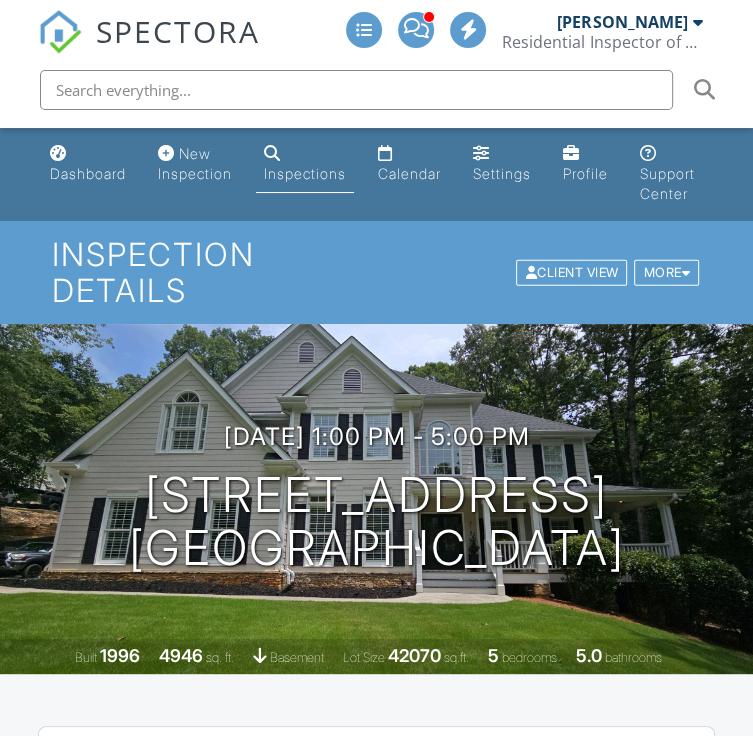 scroll, scrollTop: 400, scrollLeft: 0, axis: vertical 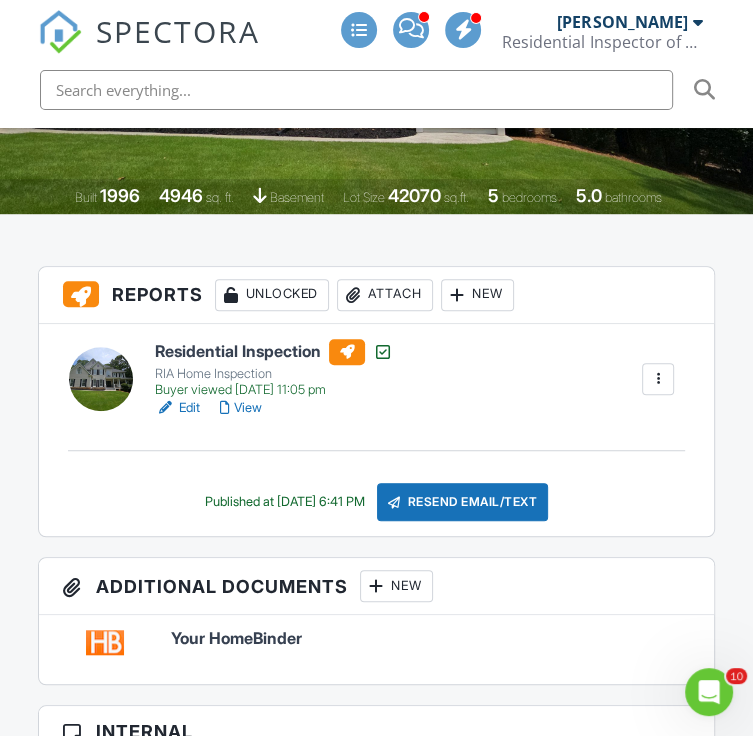 click on "Edit
View" at bounding box center (274, 408) 